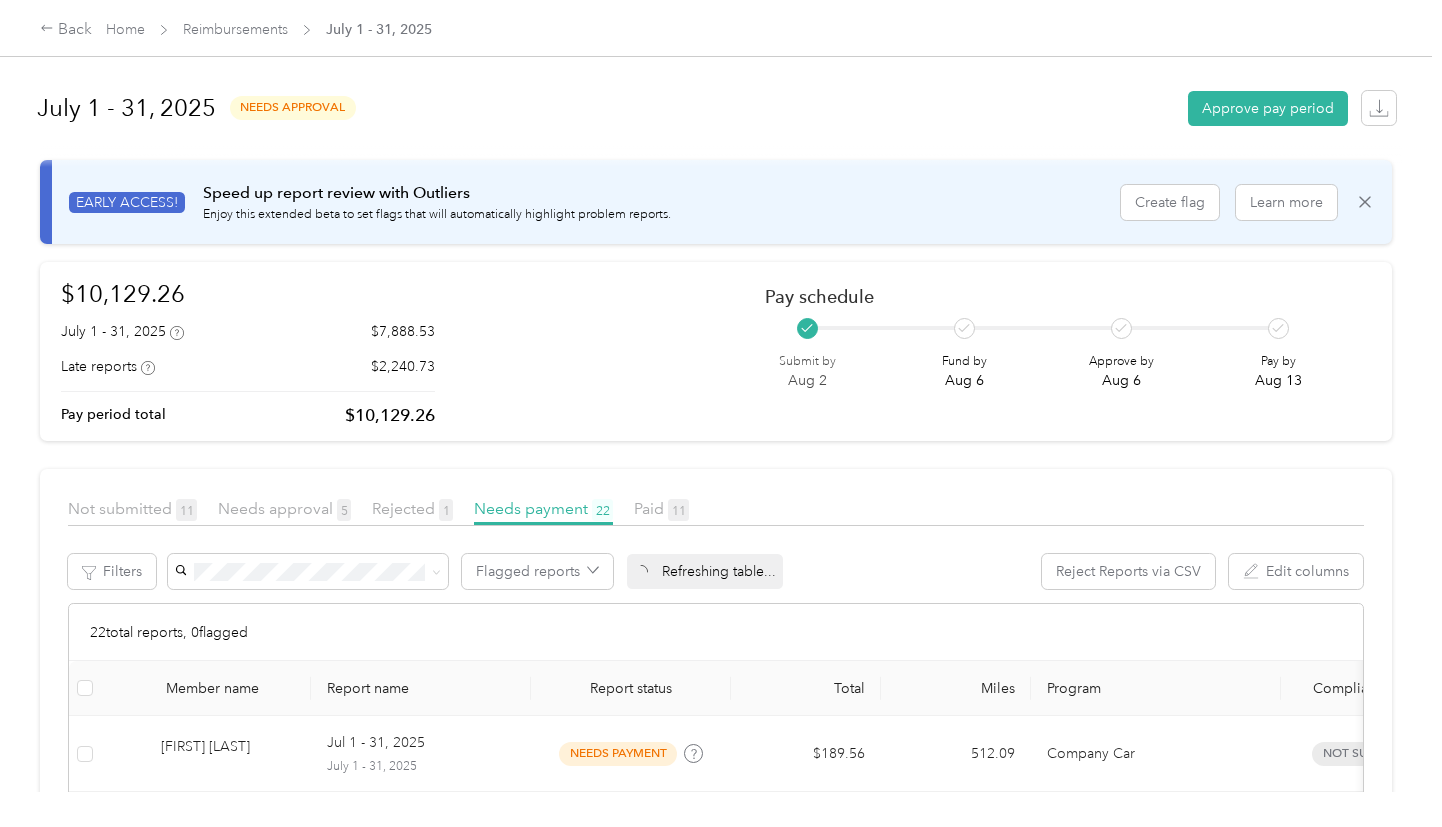 scroll, scrollTop: 0, scrollLeft: 0, axis: both 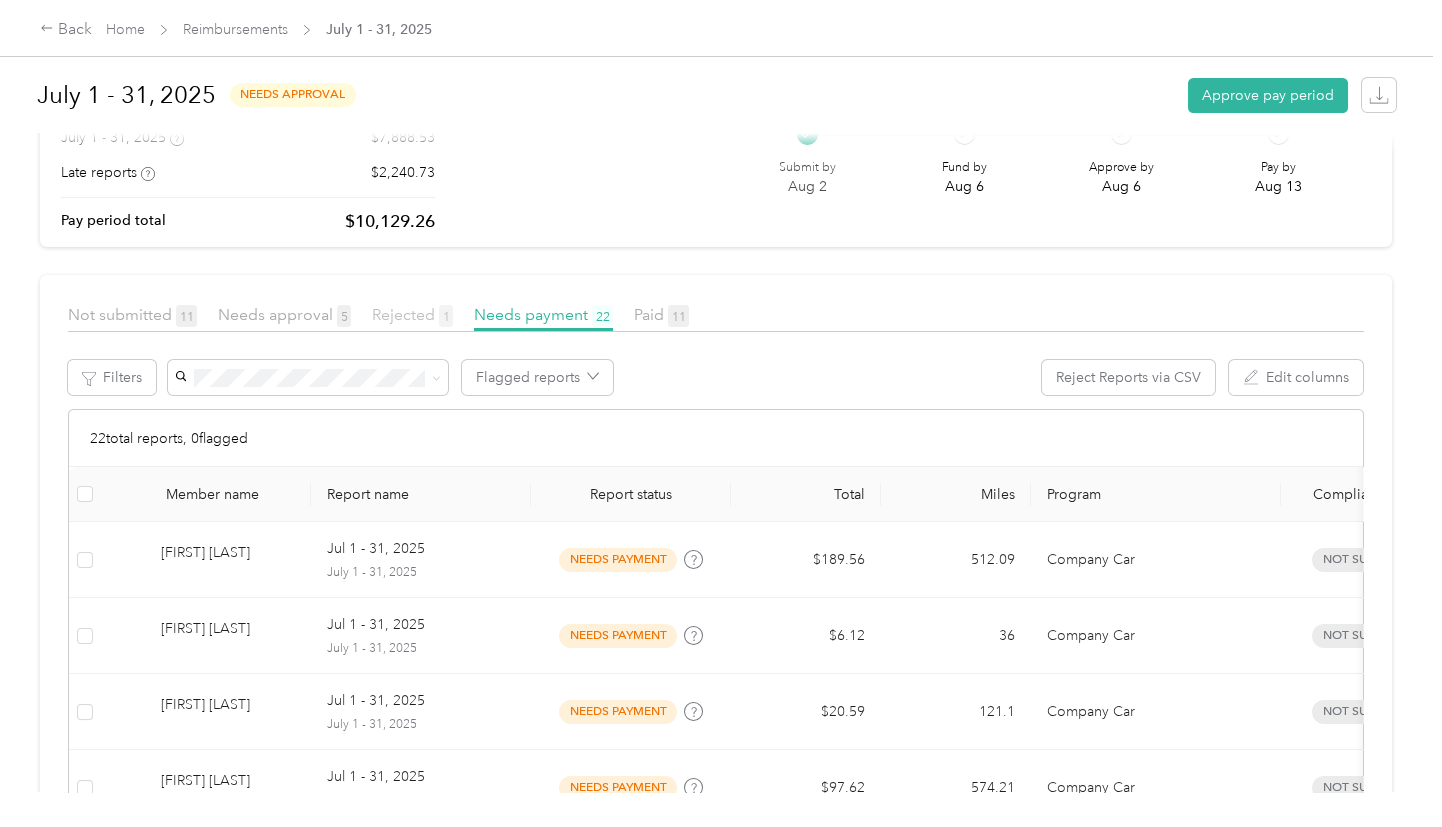 click on "Rejected   1" at bounding box center [412, 314] 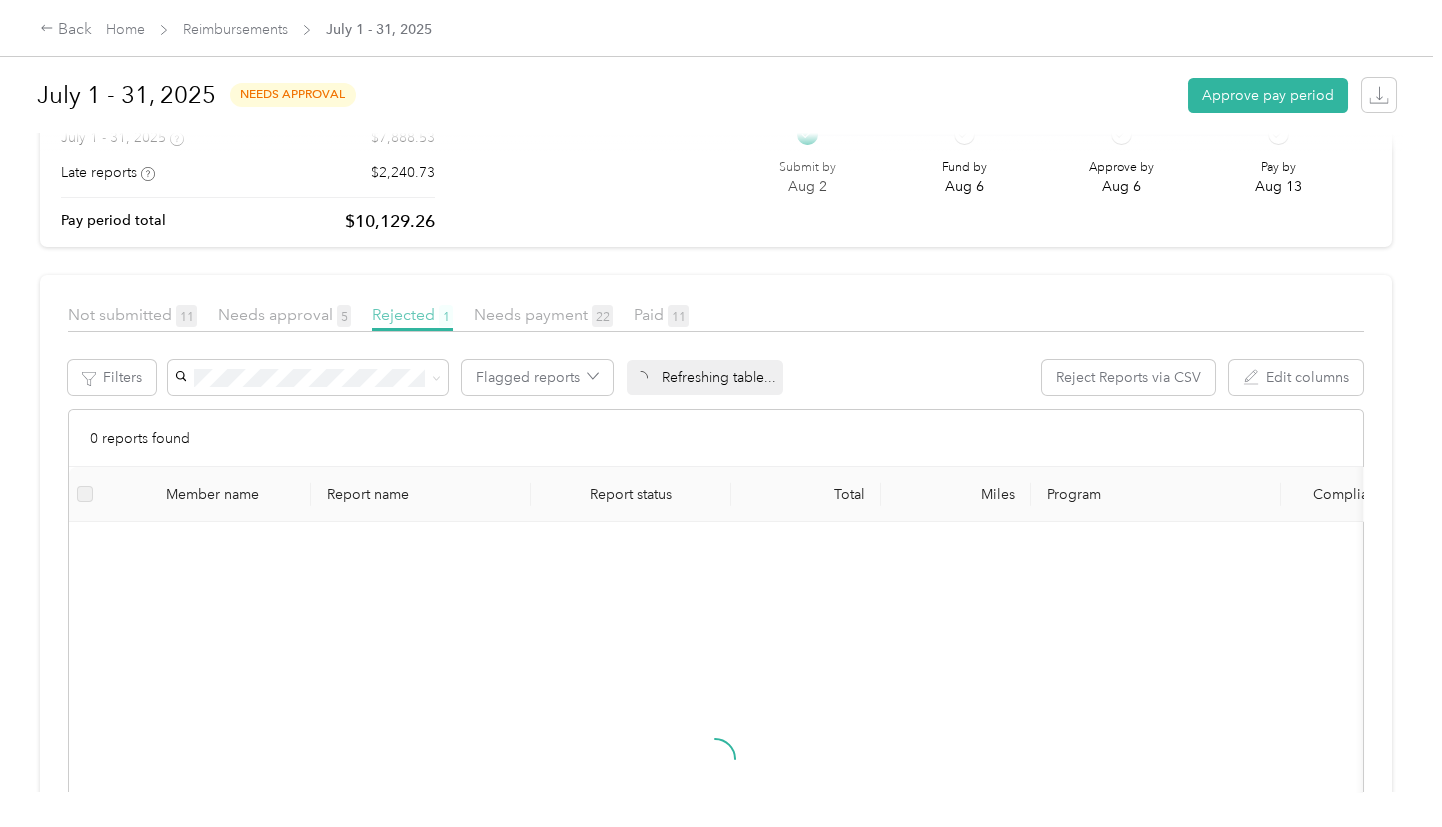 scroll, scrollTop: 119, scrollLeft: 0, axis: vertical 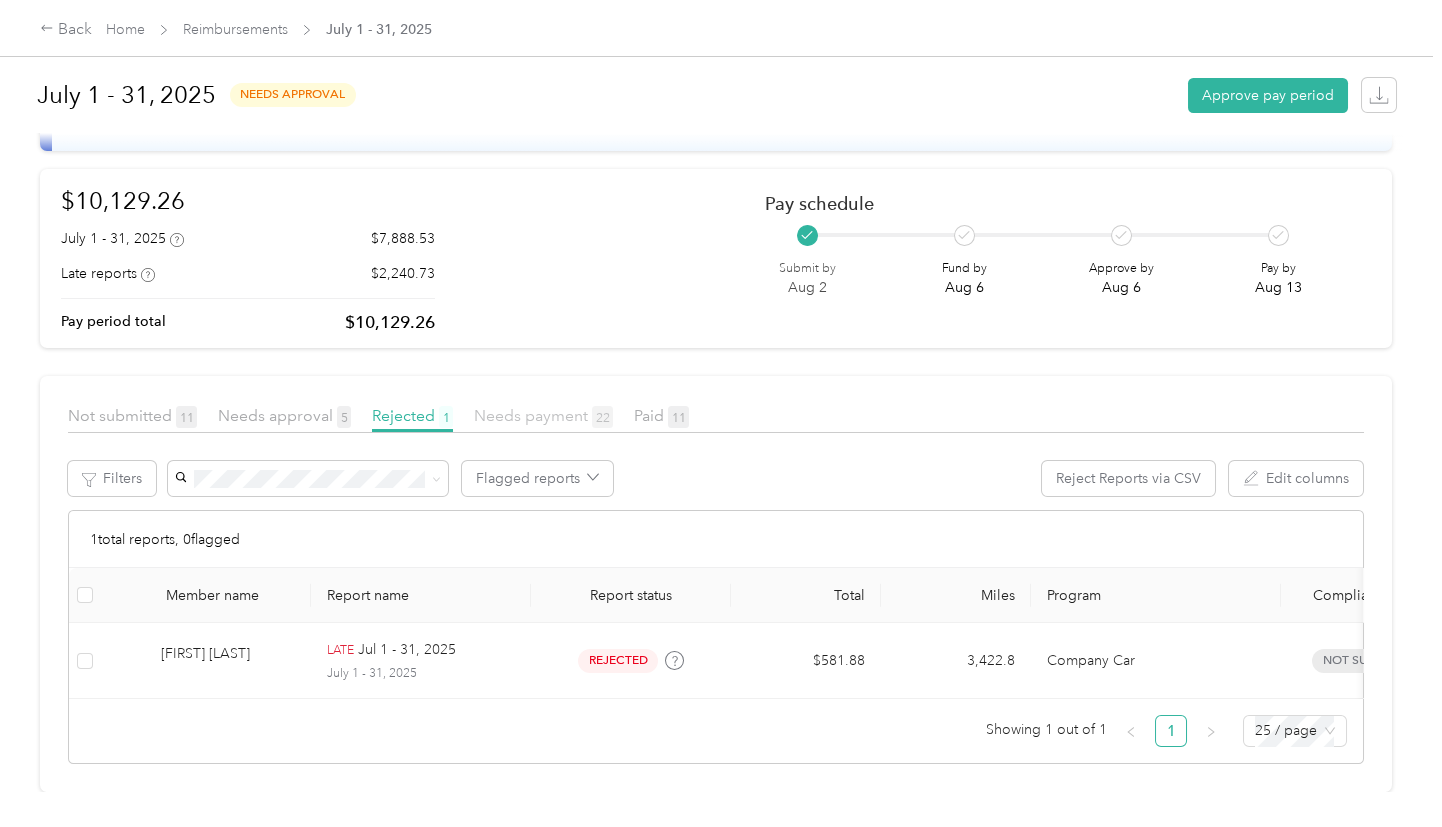 click on "Needs payment   22" at bounding box center [543, 415] 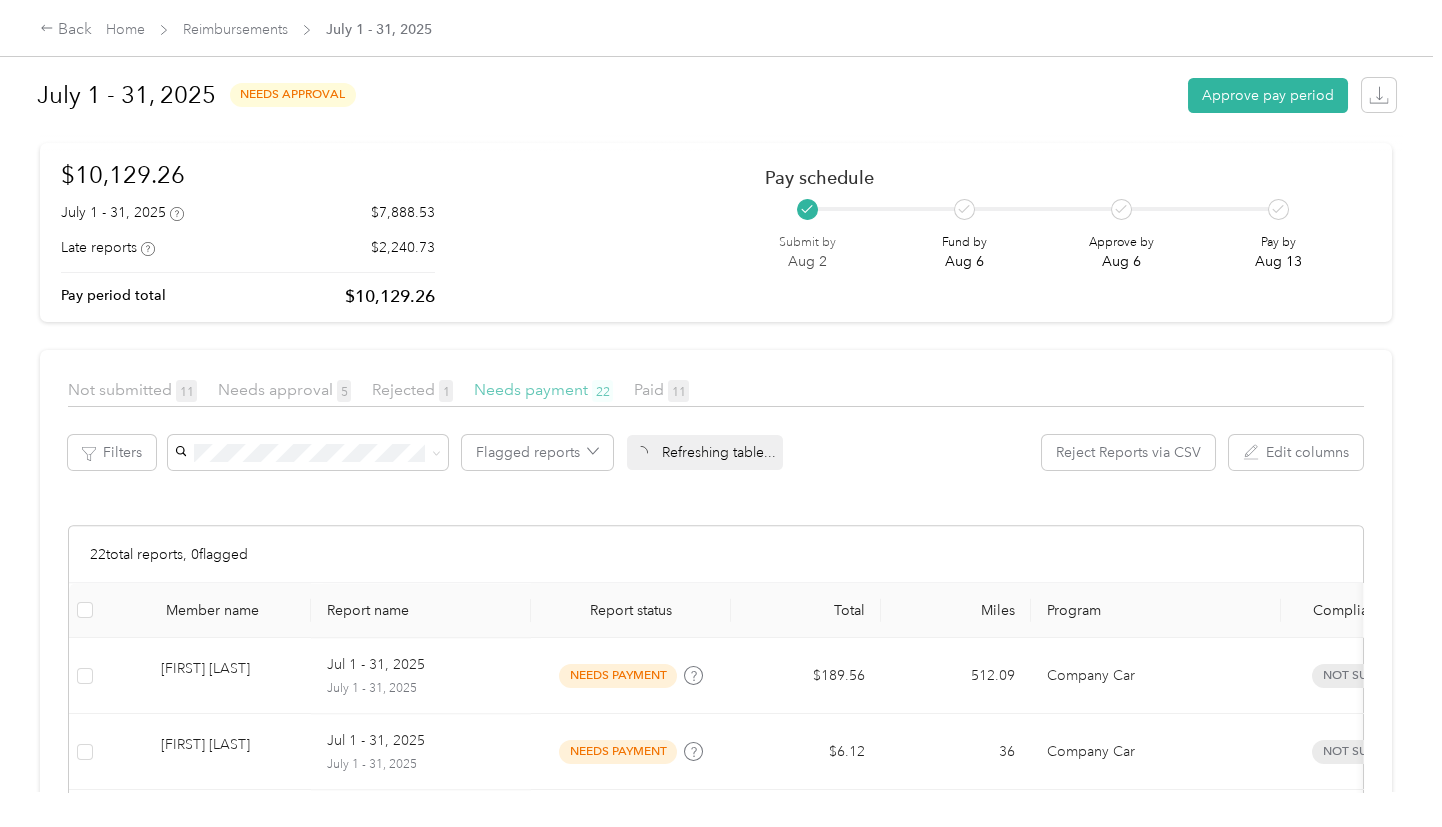 scroll, scrollTop: 194, scrollLeft: 0, axis: vertical 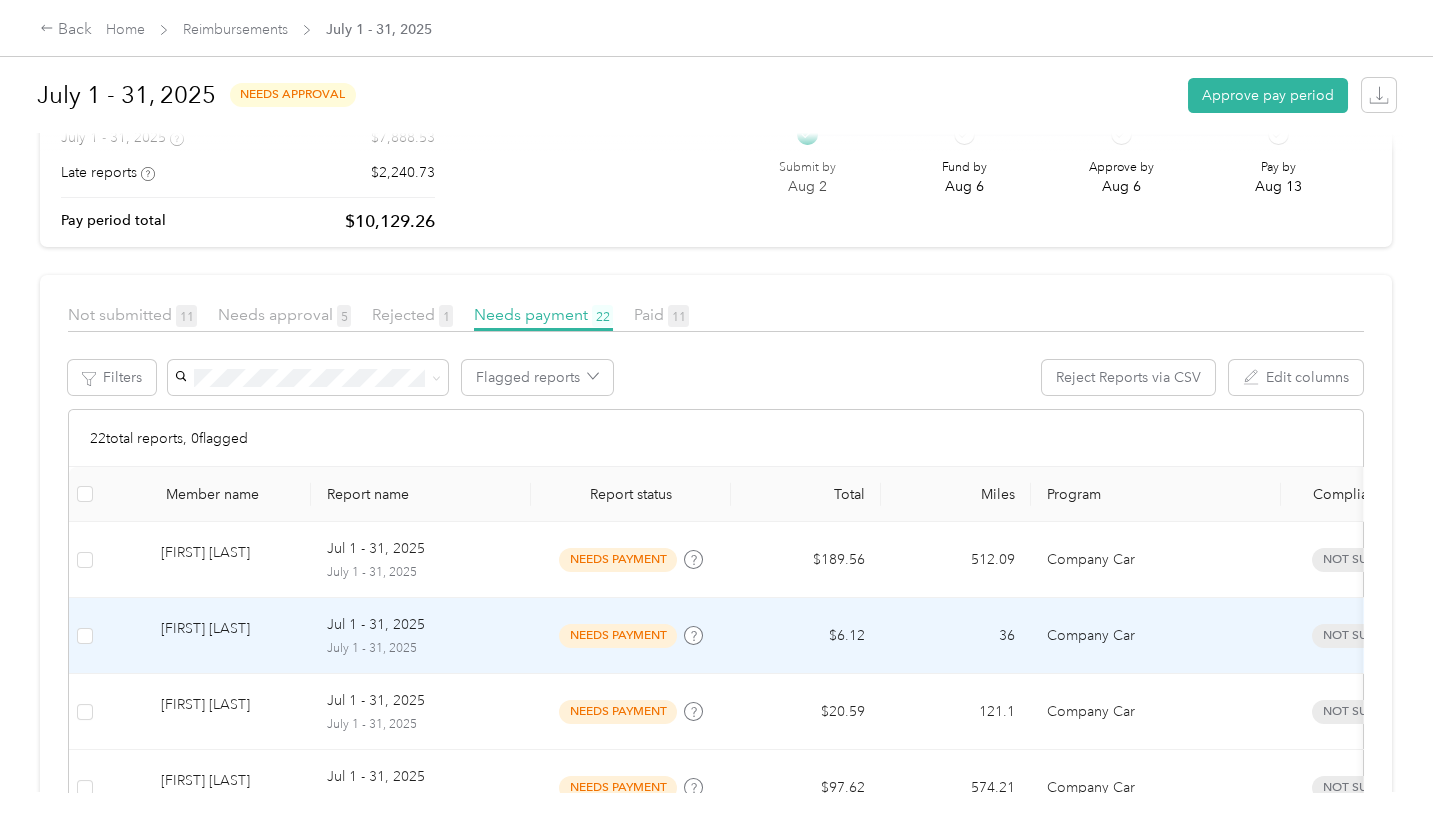 click on "$6.12" at bounding box center [806, 636] 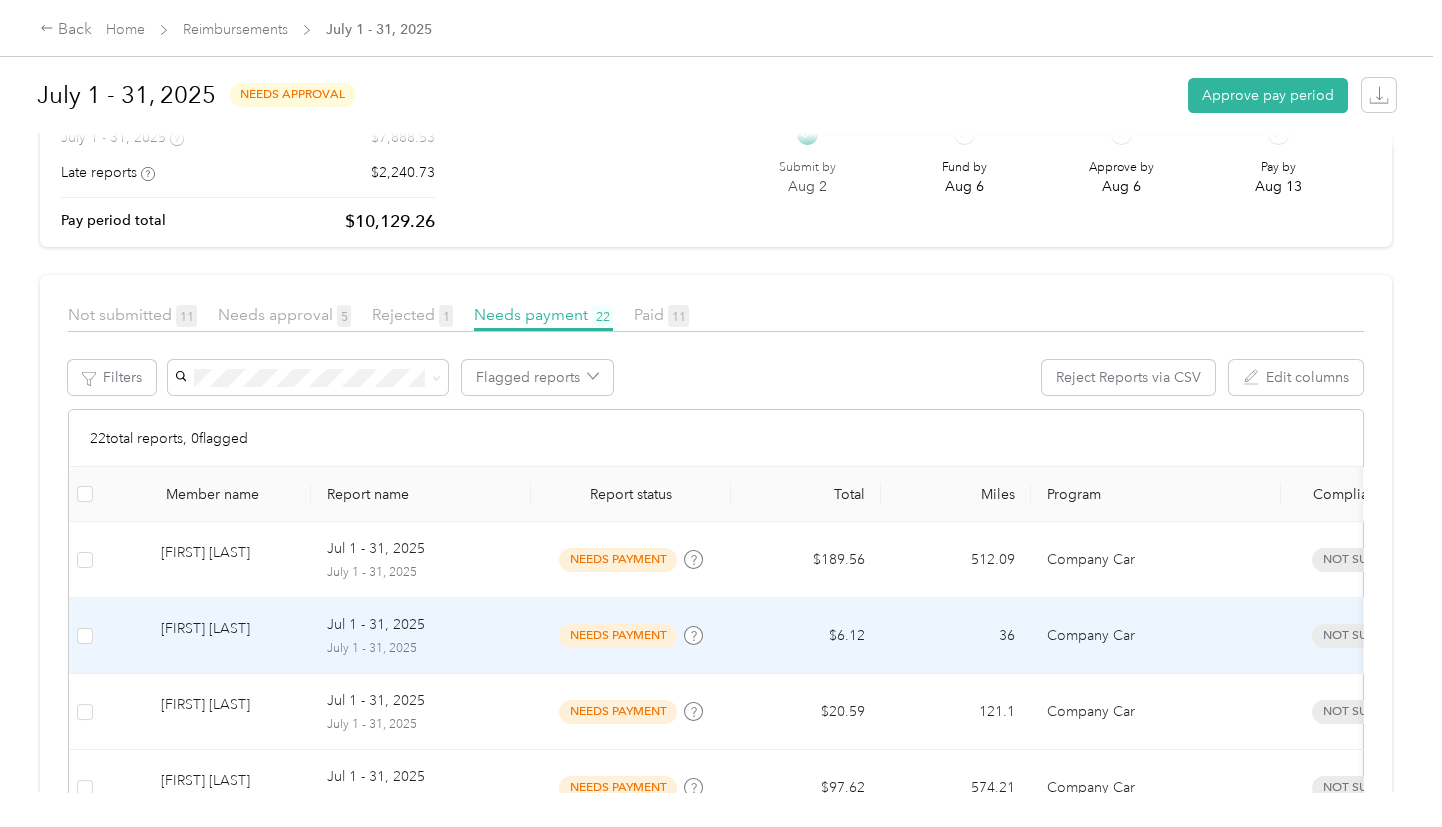 click at bounding box center [716, 827] 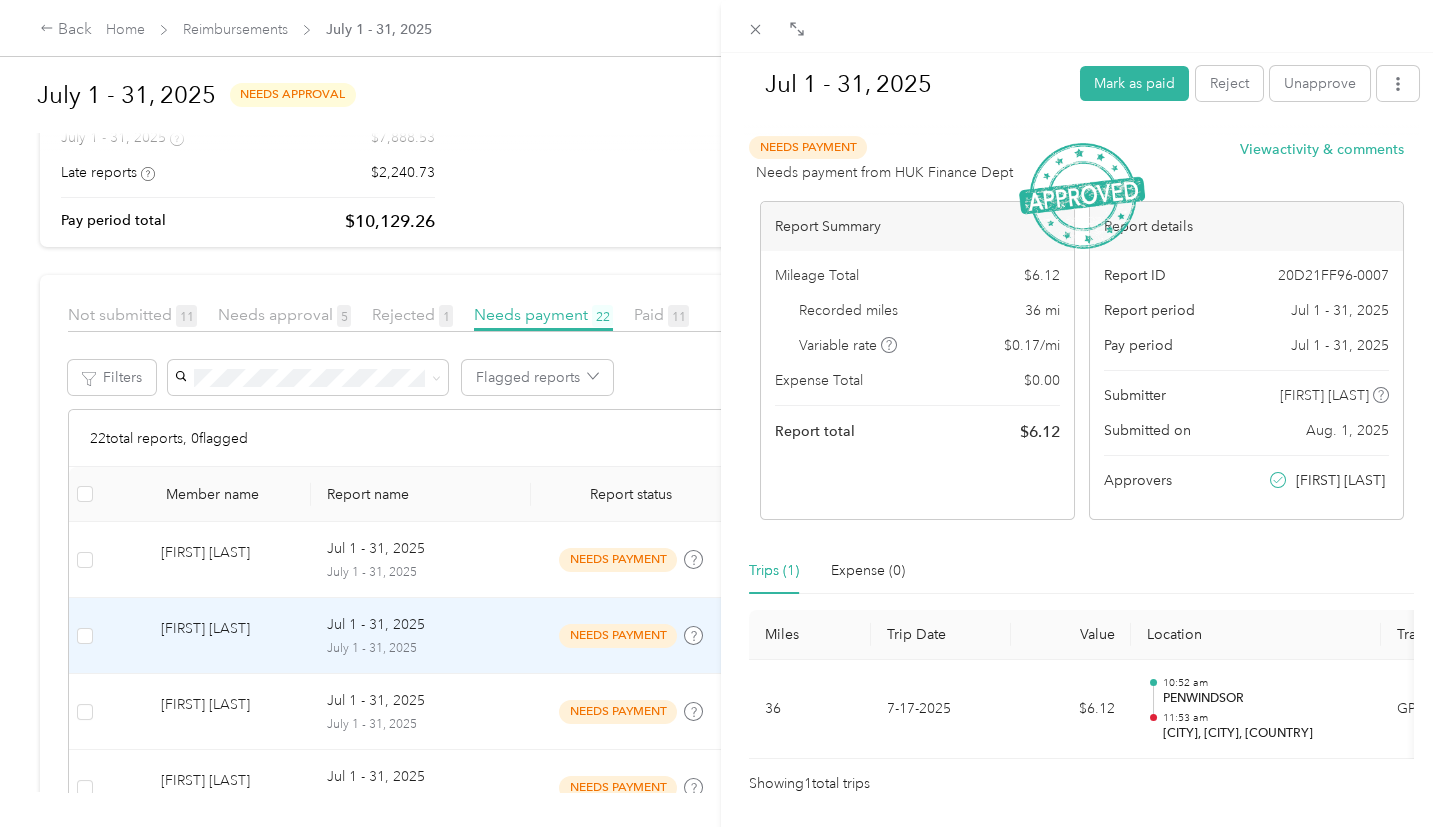 click on "Jul [DATE] - [DATE], [YEAR] Mark as paid Reject Unapprove Needs Payment Needs payment from HUK Finance Dept View  activity & comments Report Summary Mileage Total $ 6.12 Recorded miles 36   mi Variable rate   $ 0.17 / mi Expense Total $ 0.00 Report total $ 6.12 Report details Report ID 20D21FF96-0007 Report period Jul [DATE] - [DATE], [YEAR] Pay period Jul [DATE] - [DATE], [YEAR] Submitter [FIRST] [LAST] Submitted on Aug. [DATE], [YEAR] Approvers [FIRST] [LAST] Trips (1) Expense (0) Miles Trip Date Value Location Track Method Purpose Notes Tags                   36 [DATE]-[DATE] $6.12 10:52 am PENWINDSOR 11:53 am Probus, Truro, England GPS Holstein Group - Showing  1  total trips" at bounding box center (721, 413) 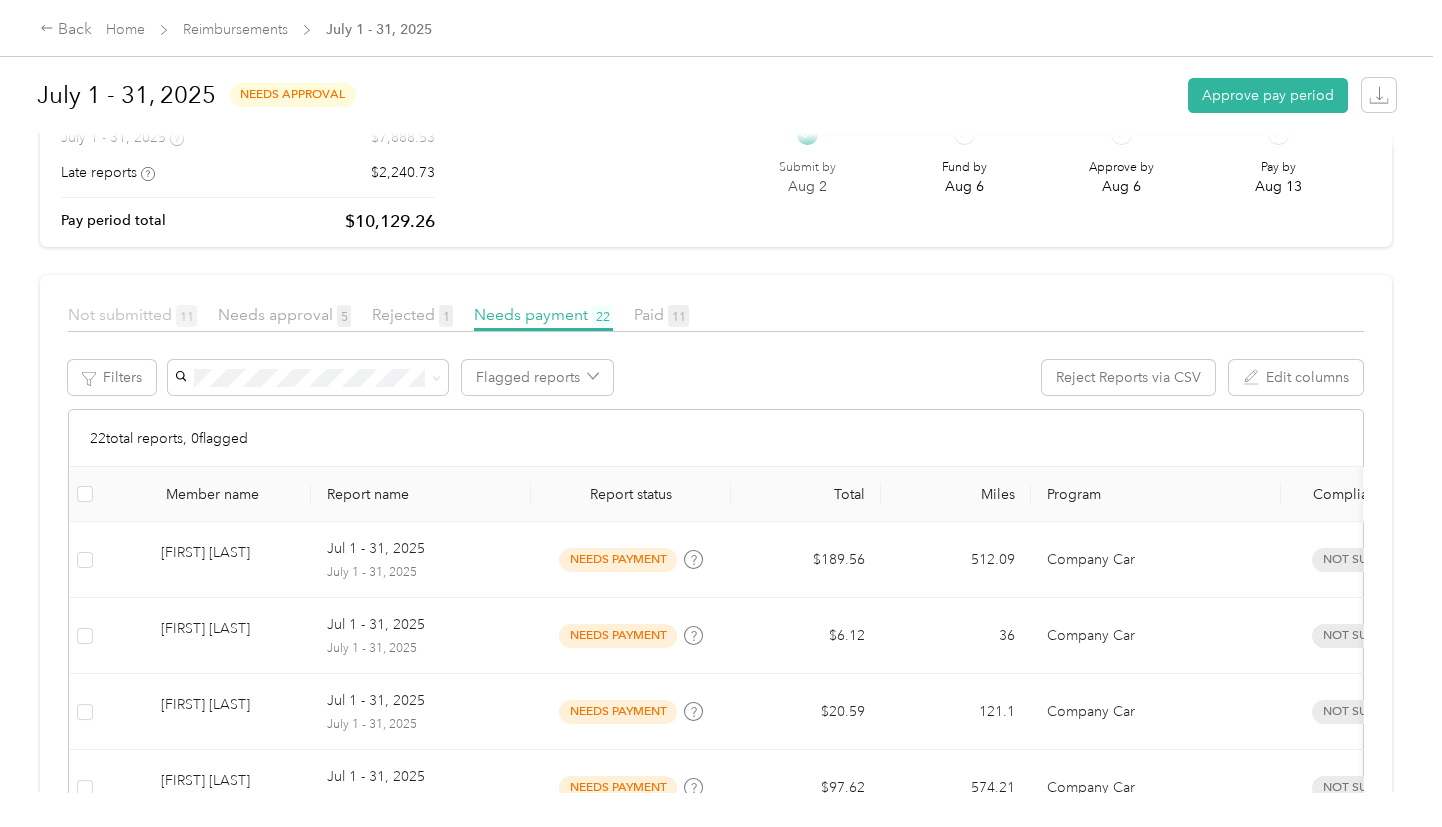 click on "Not submitted   11" at bounding box center (132, 314) 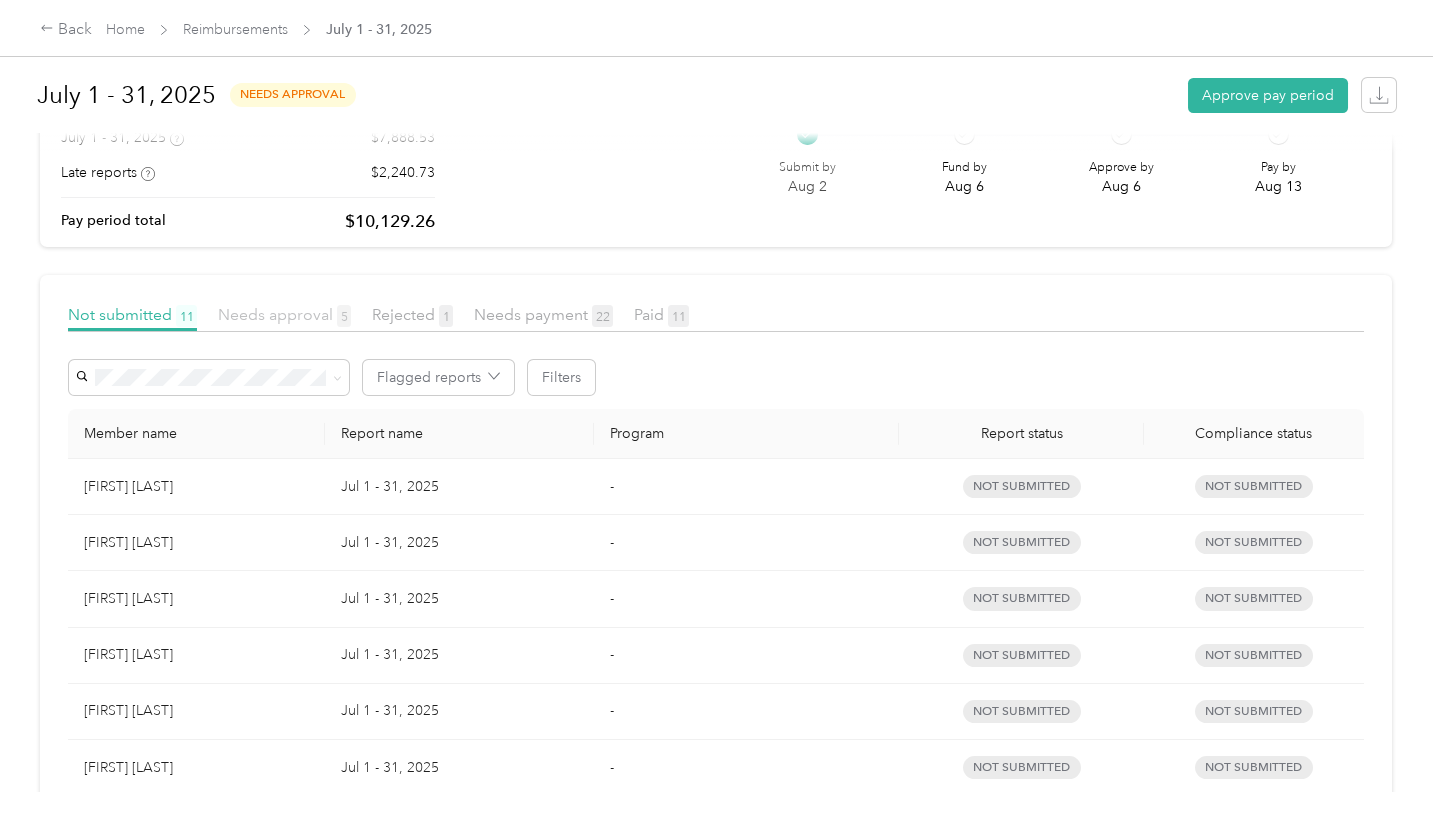 click on "Needs approval   5" at bounding box center (284, 314) 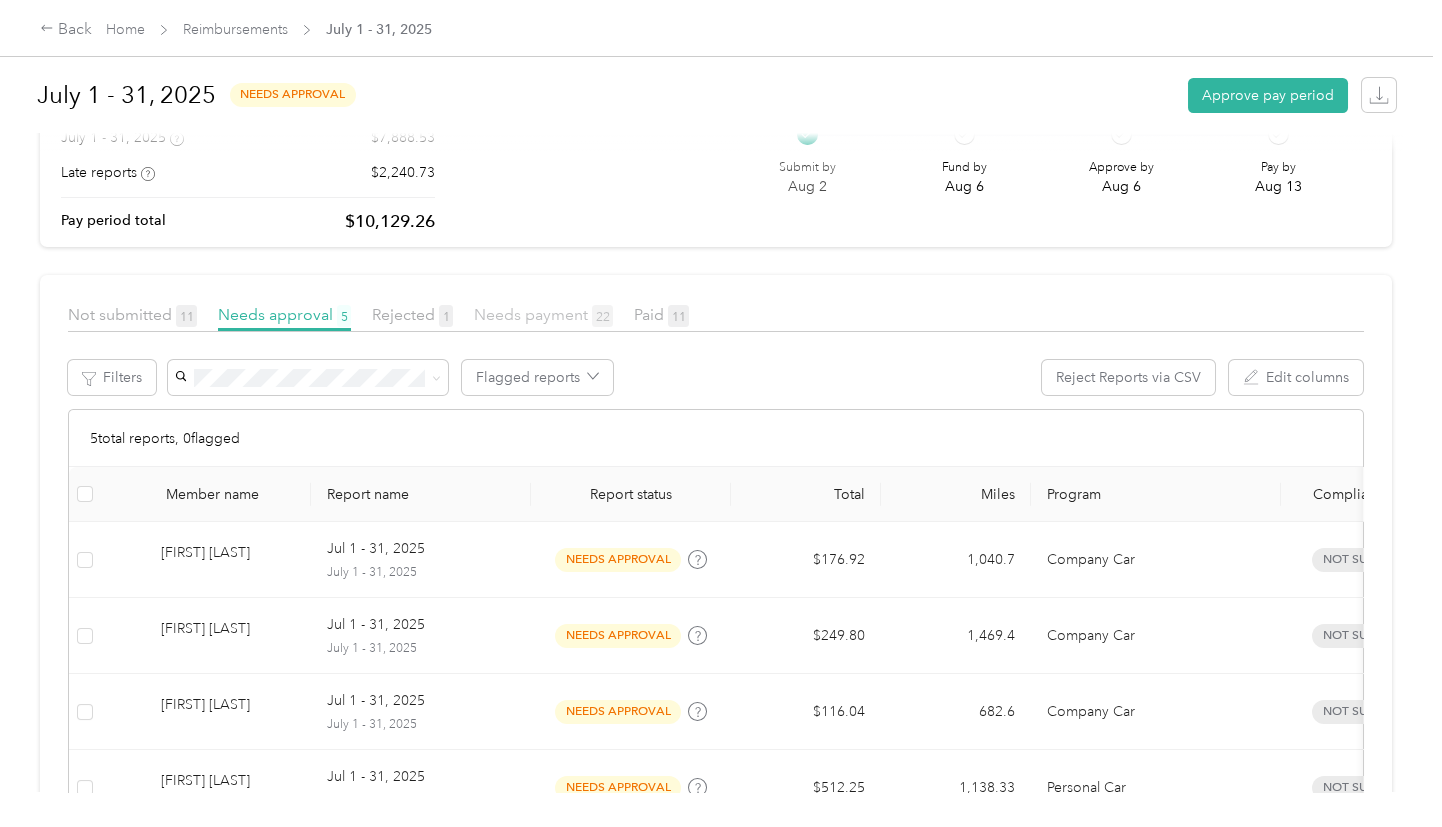 click on "Needs payment   22" at bounding box center [543, 314] 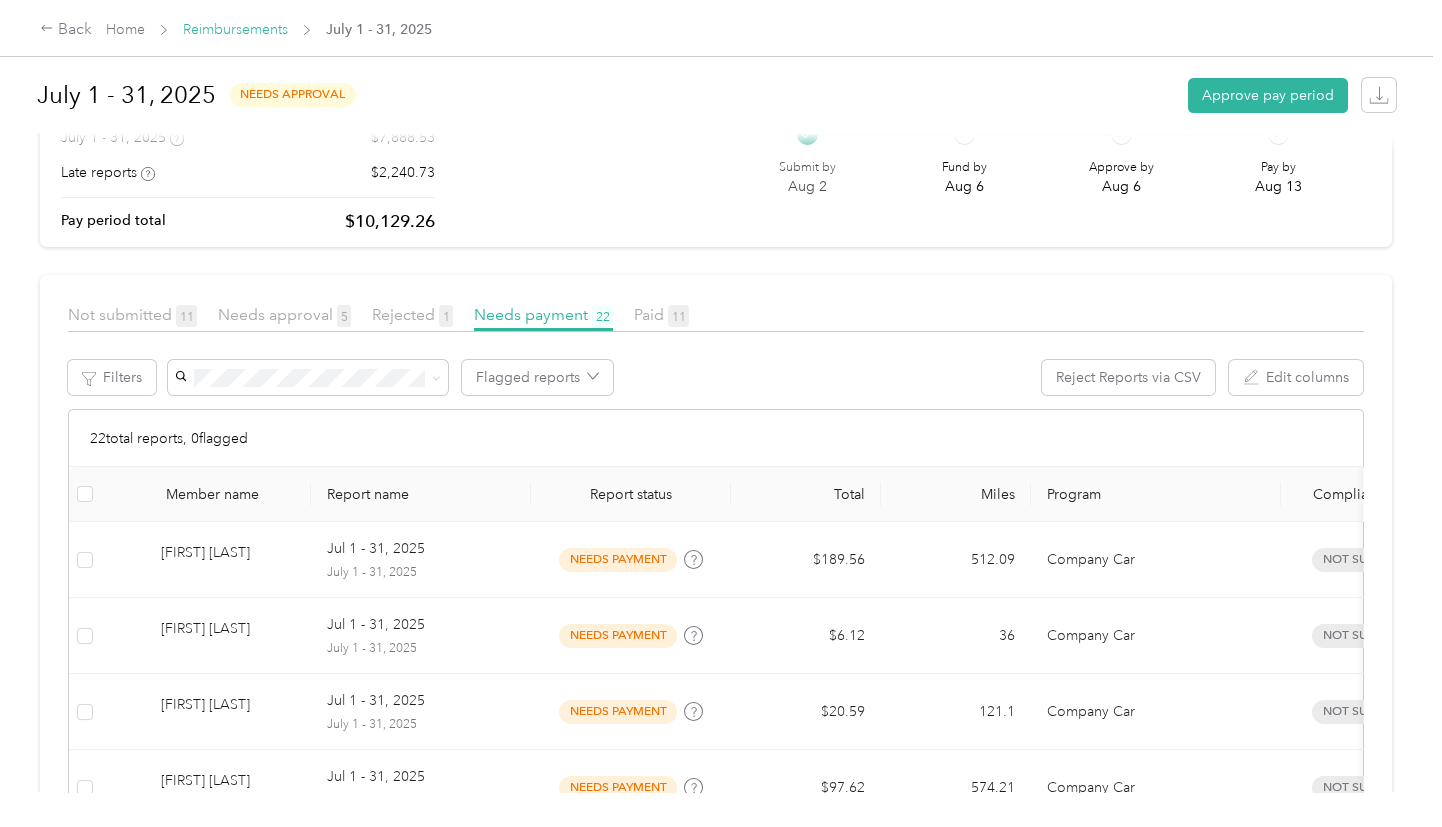 click on "Reimbursements" at bounding box center (235, 29) 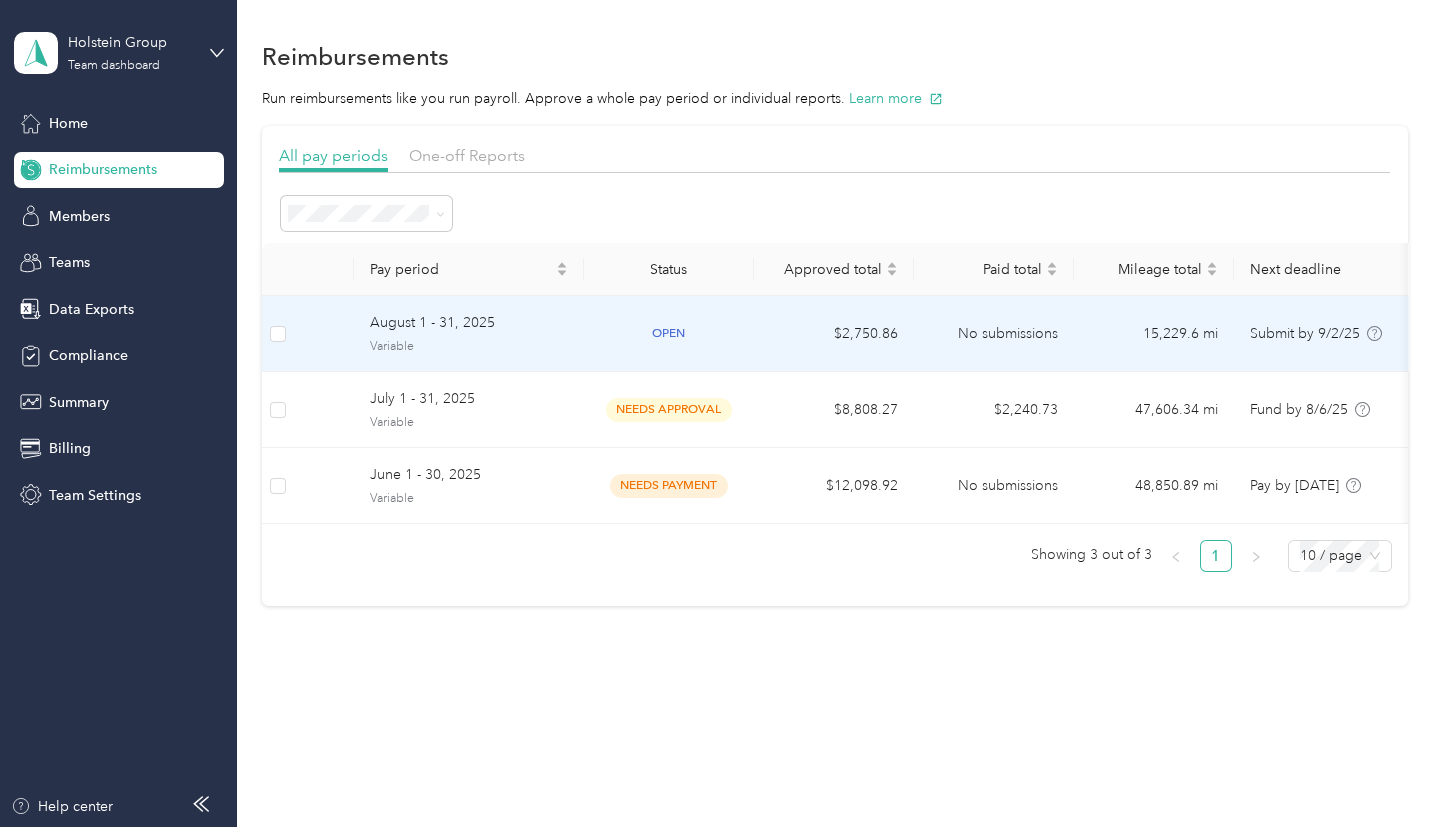 click on "$2,750.86" at bounding box center (834, 334) 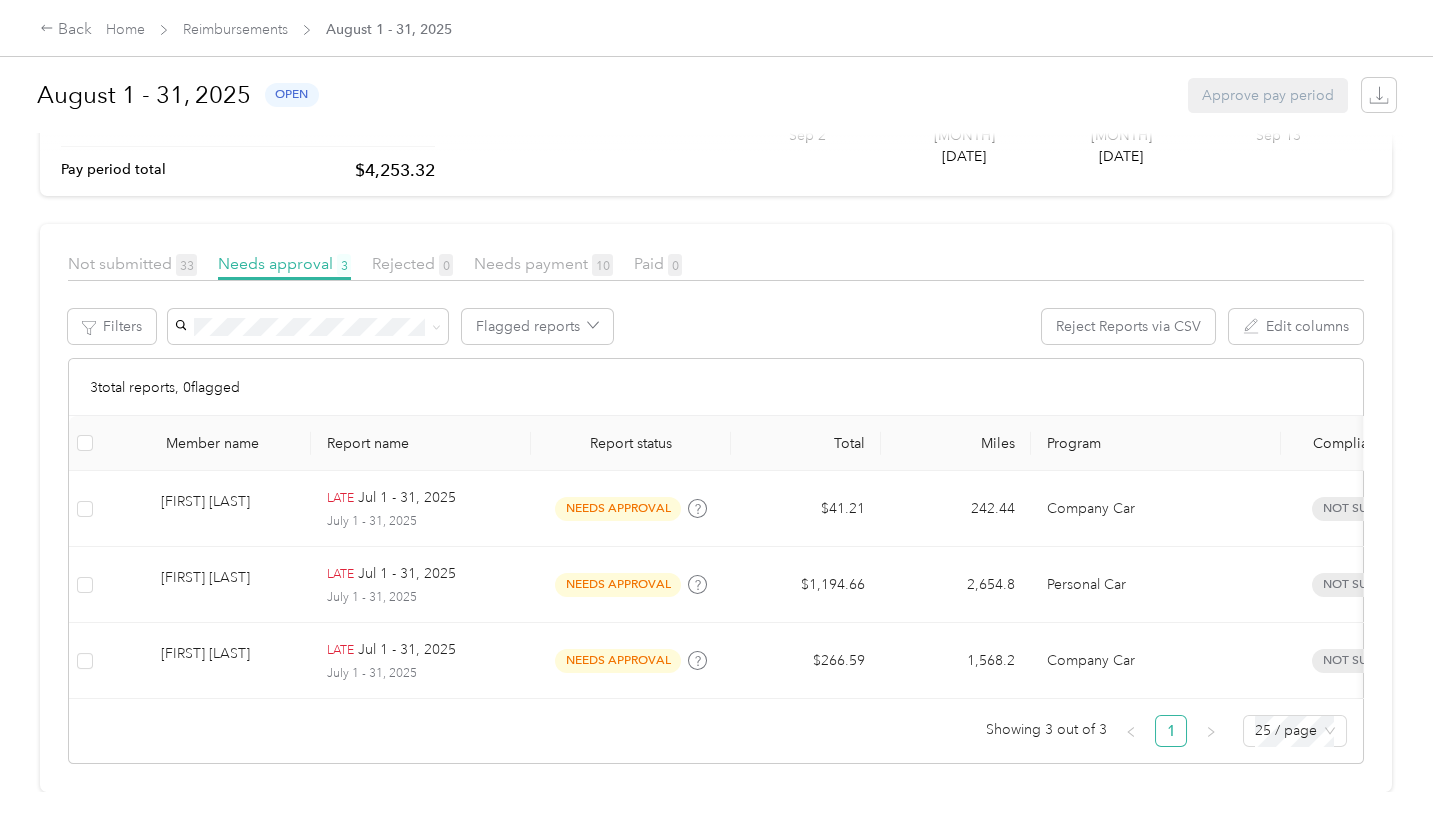 scroll, scrollTop: 271, scrollLeft: 0, axis: vertical 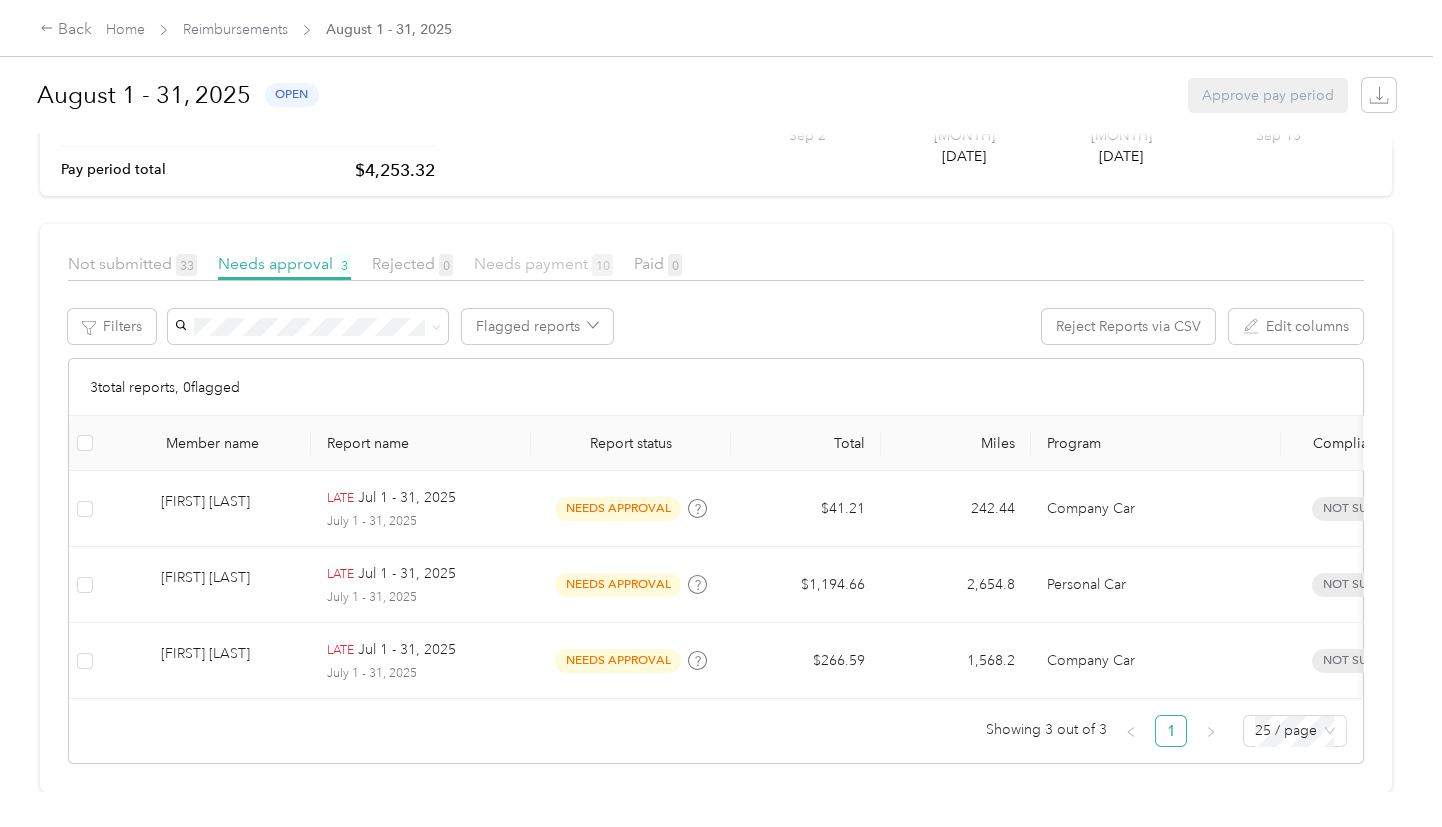 click on "Needs payment   10" at bounding box center [543, 263] 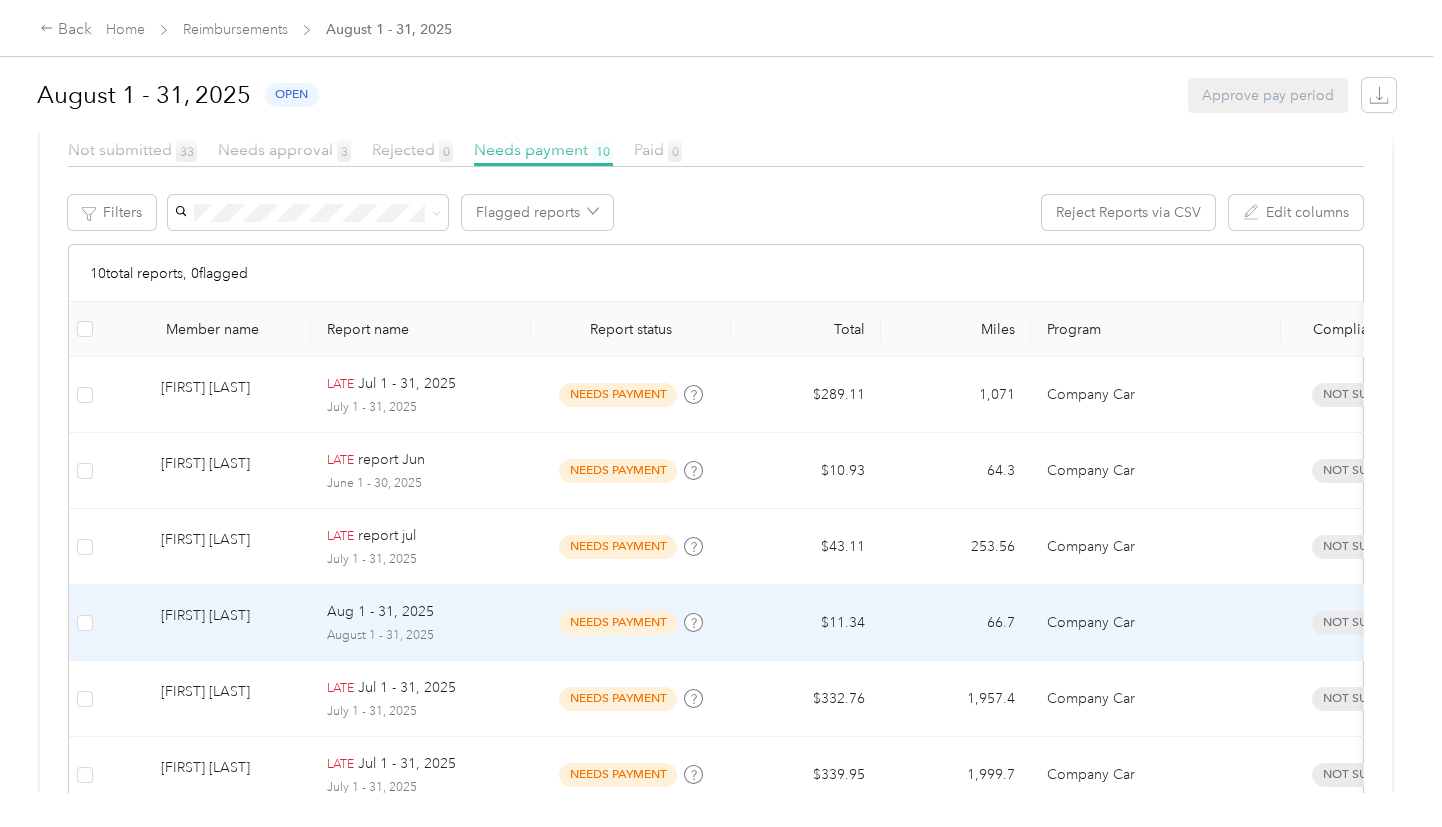 scroll, scrollTop: 355, scrollLeft: 0, axis: vertical 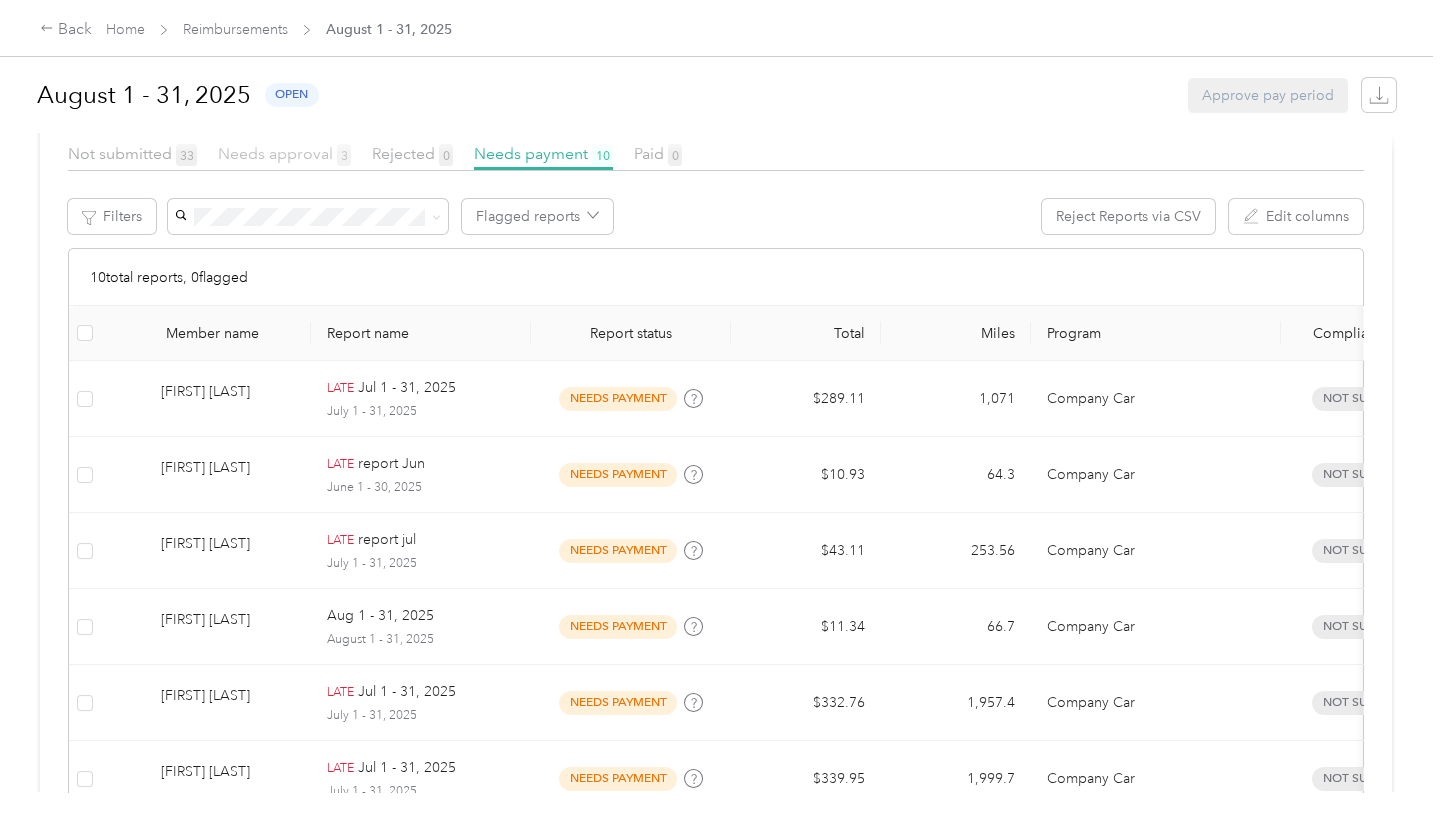 click on "Needs approval   3" at bounding box center [284, 153] 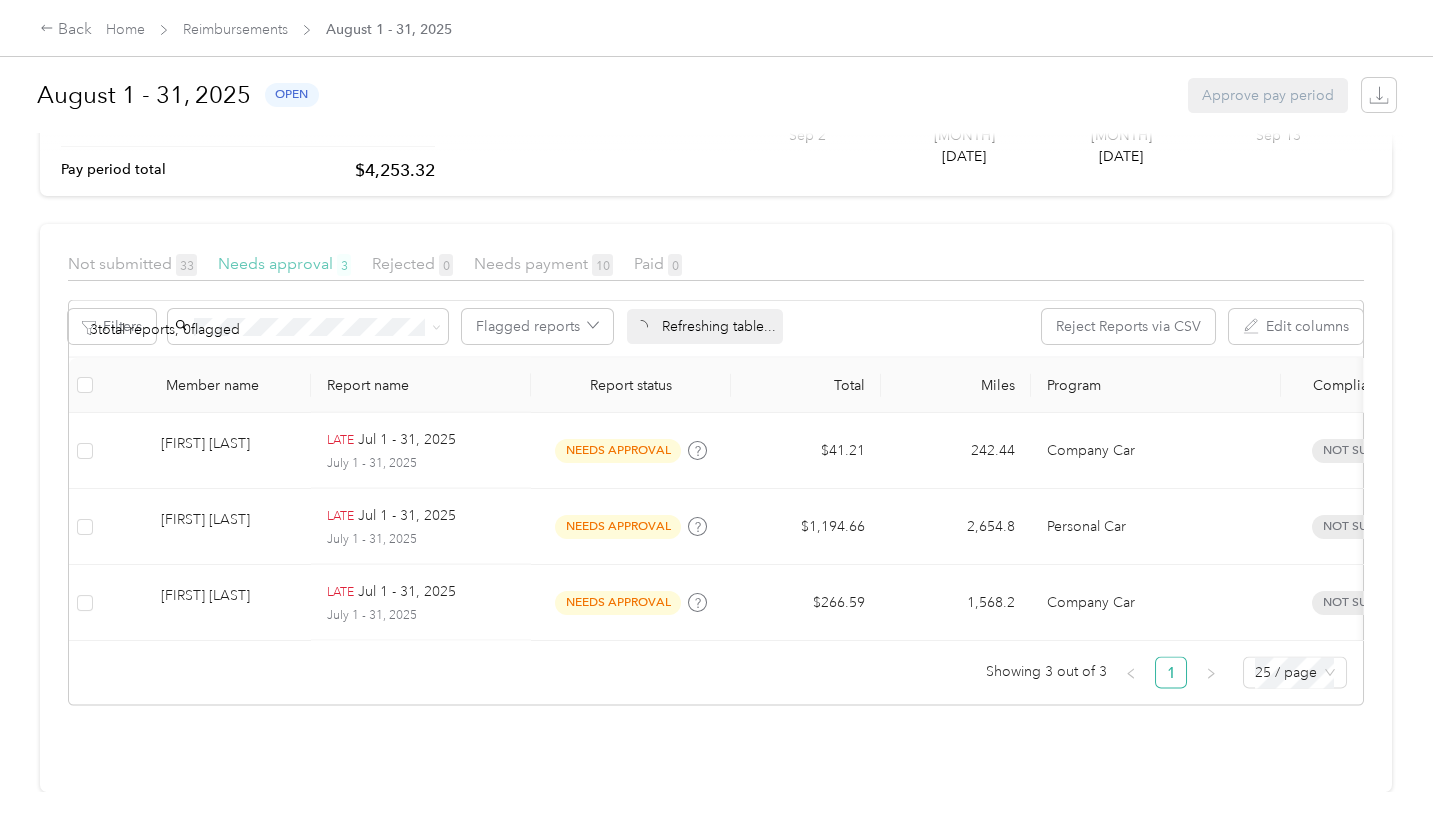 scroll, scrollTop: 271, scrollLeft: 0, axis: vertical 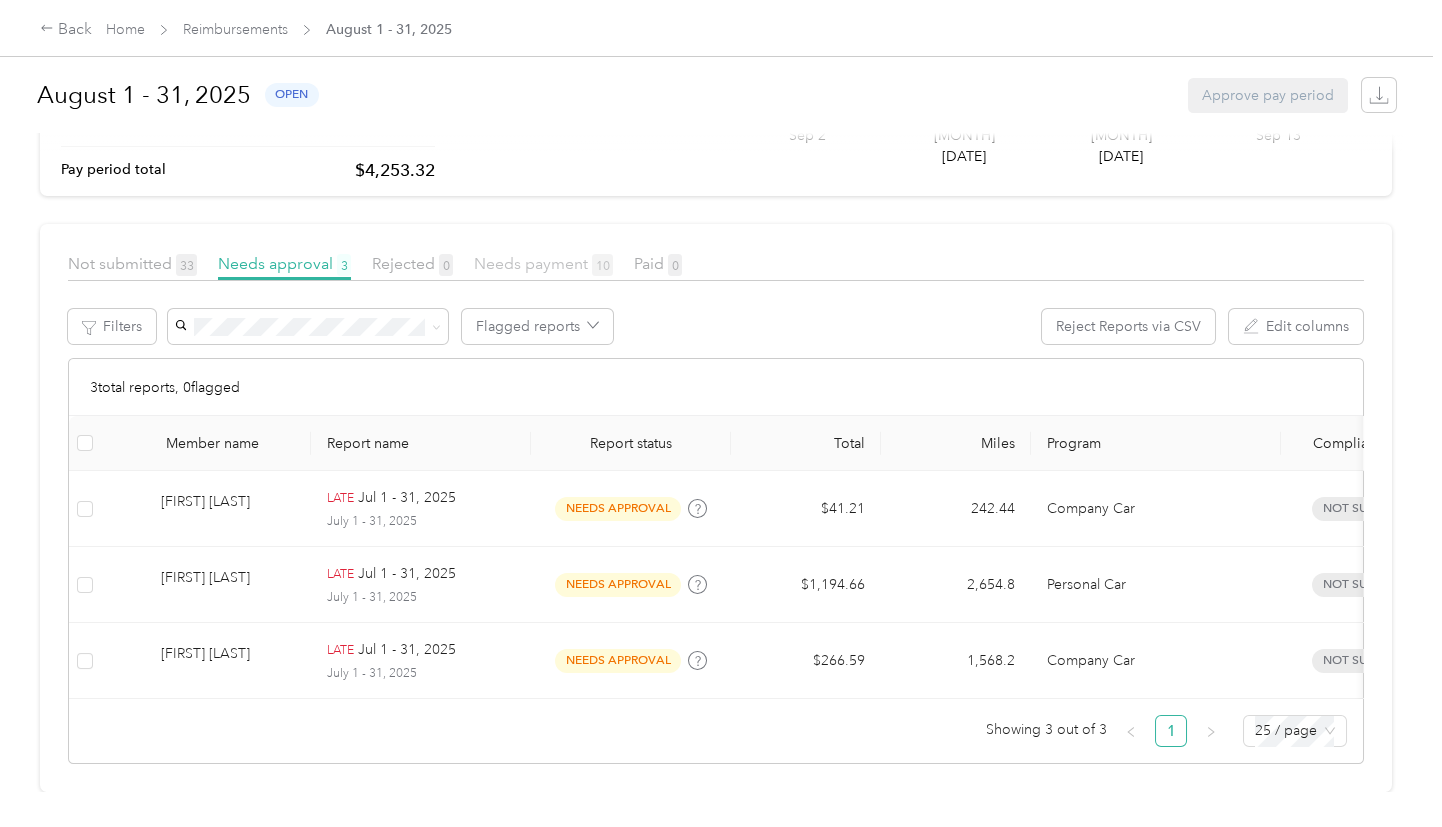 click on "Needs payment   10" at bounding box center (543, 263) 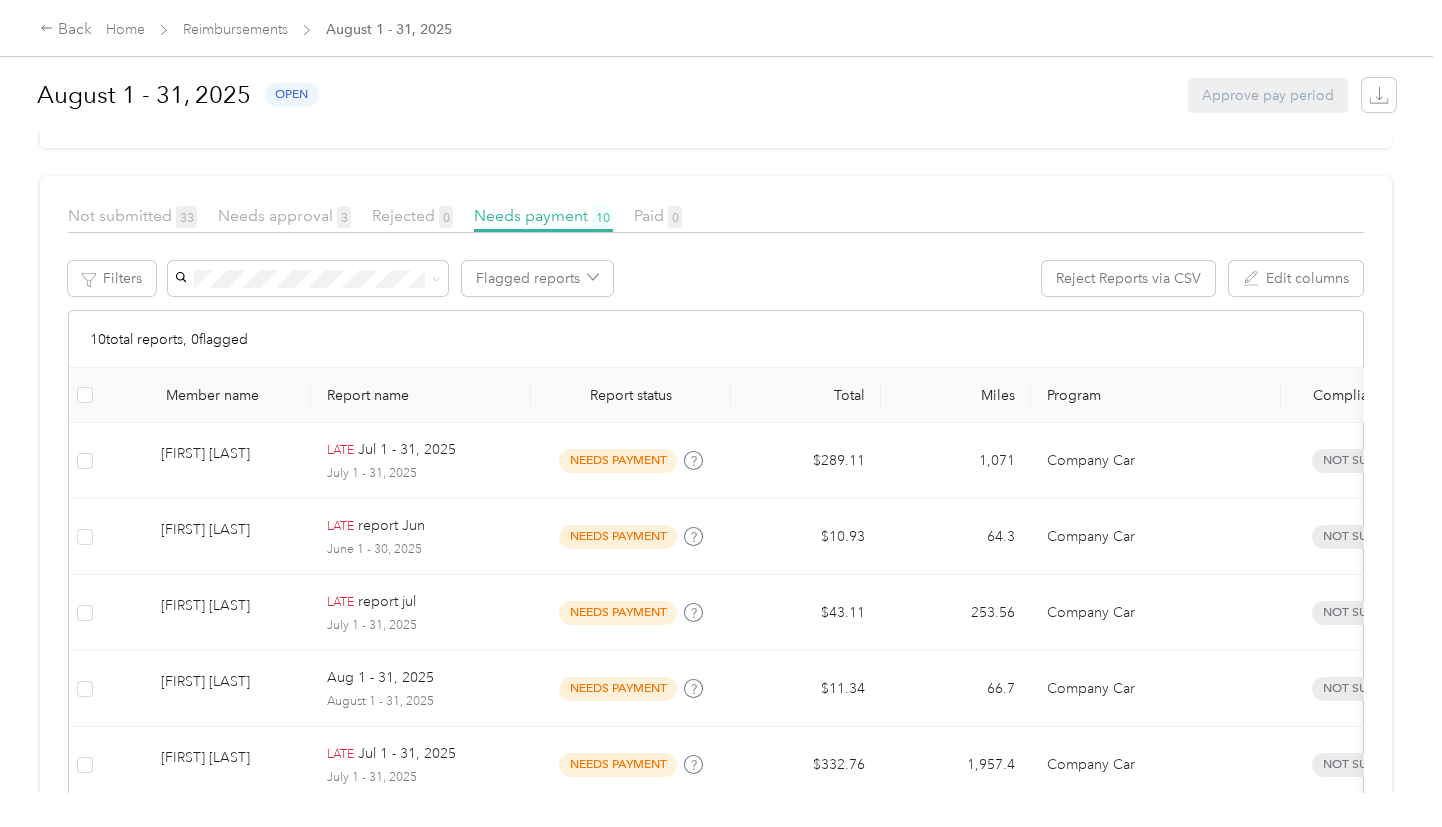 scroll, scrollTop: 266, scrollLeft: 0, axis: vertical 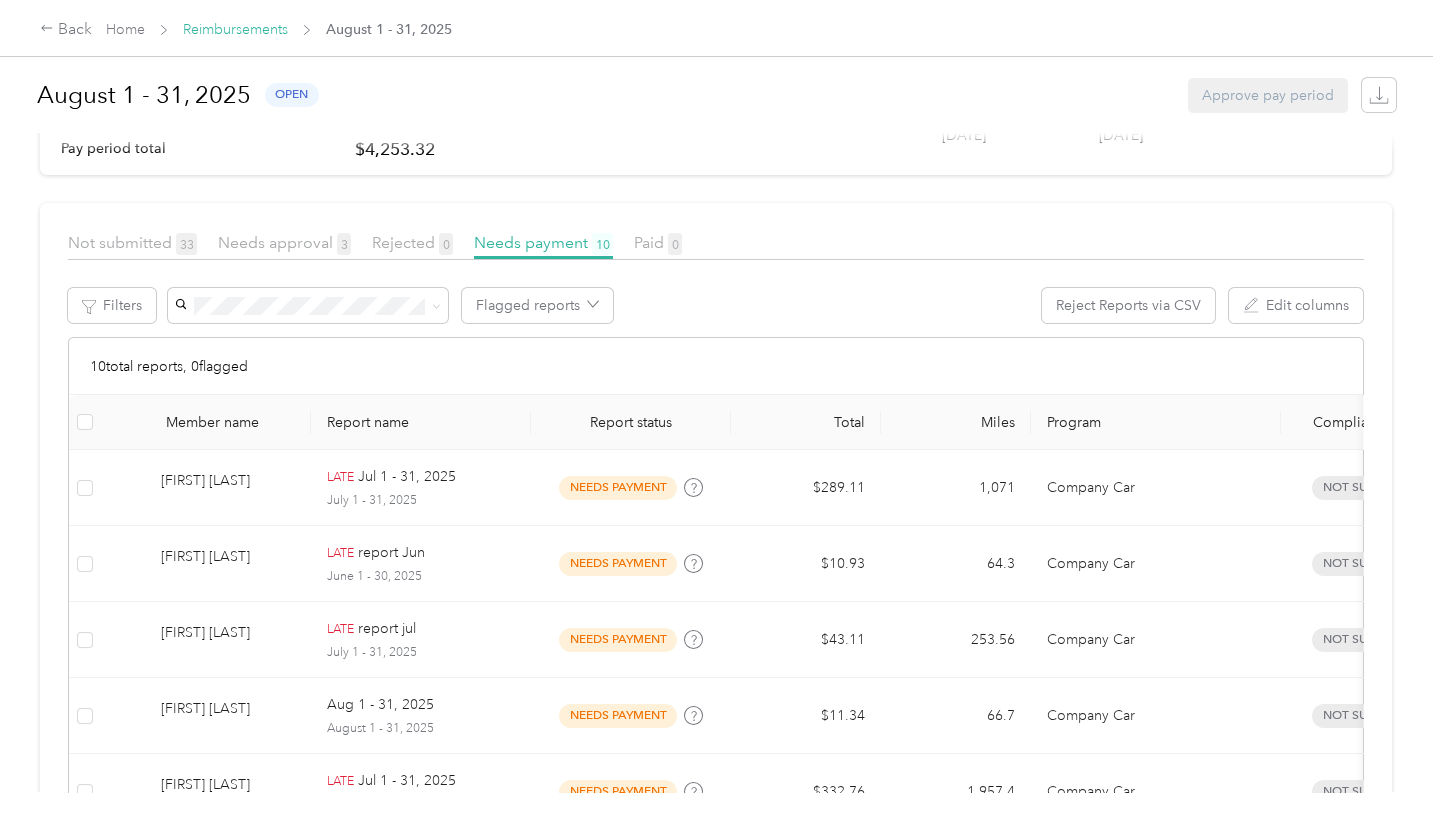 click on "Reimbursements" at bounding box center (235, 29) 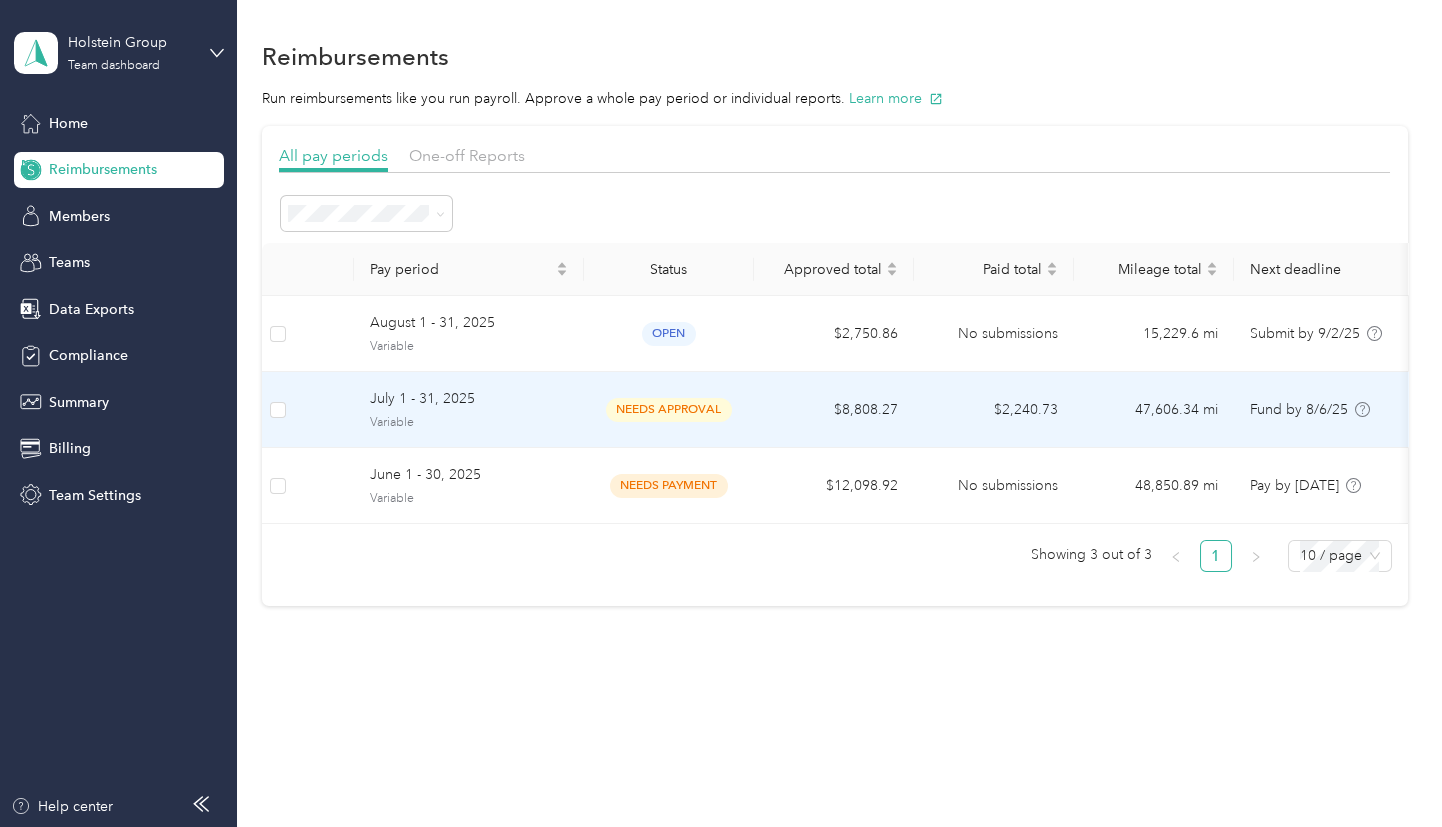 click on "$8,808.27" at bounding box center (834, 410) 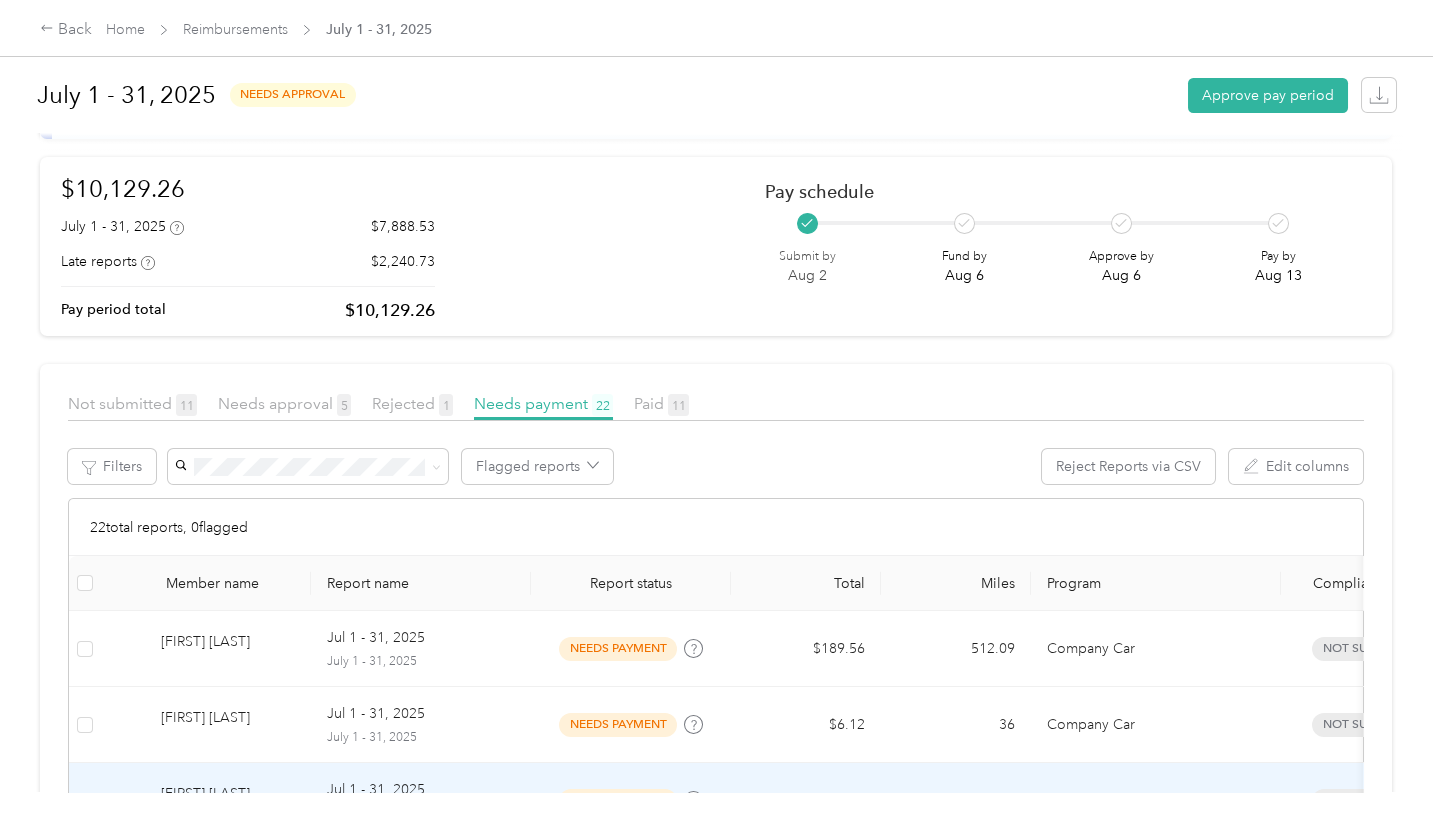 scroll, scrollTop: 0, scrollLeft: 0, axis: both 